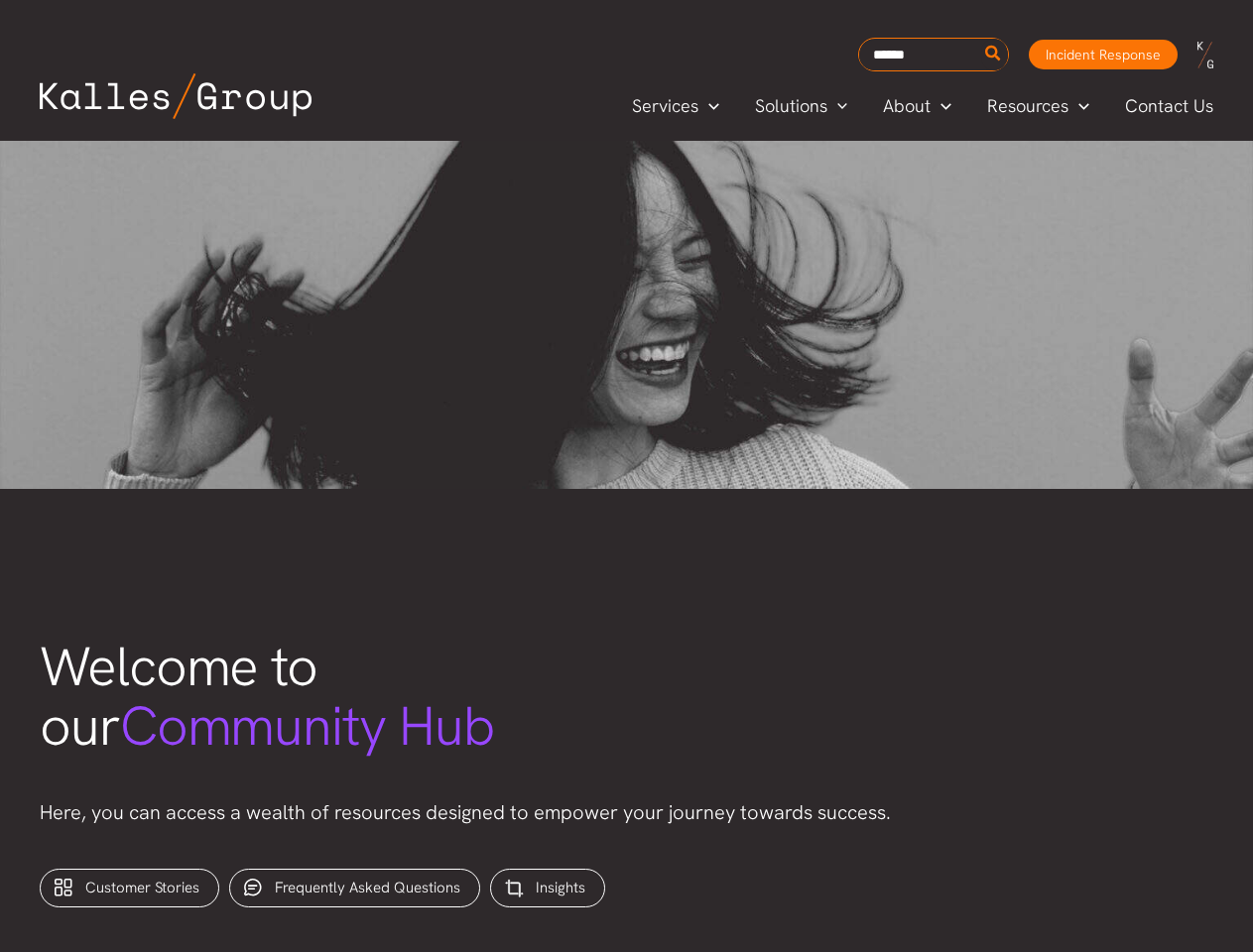 scroll, scrollTop: 0, scrollLeft: 0, axis: both 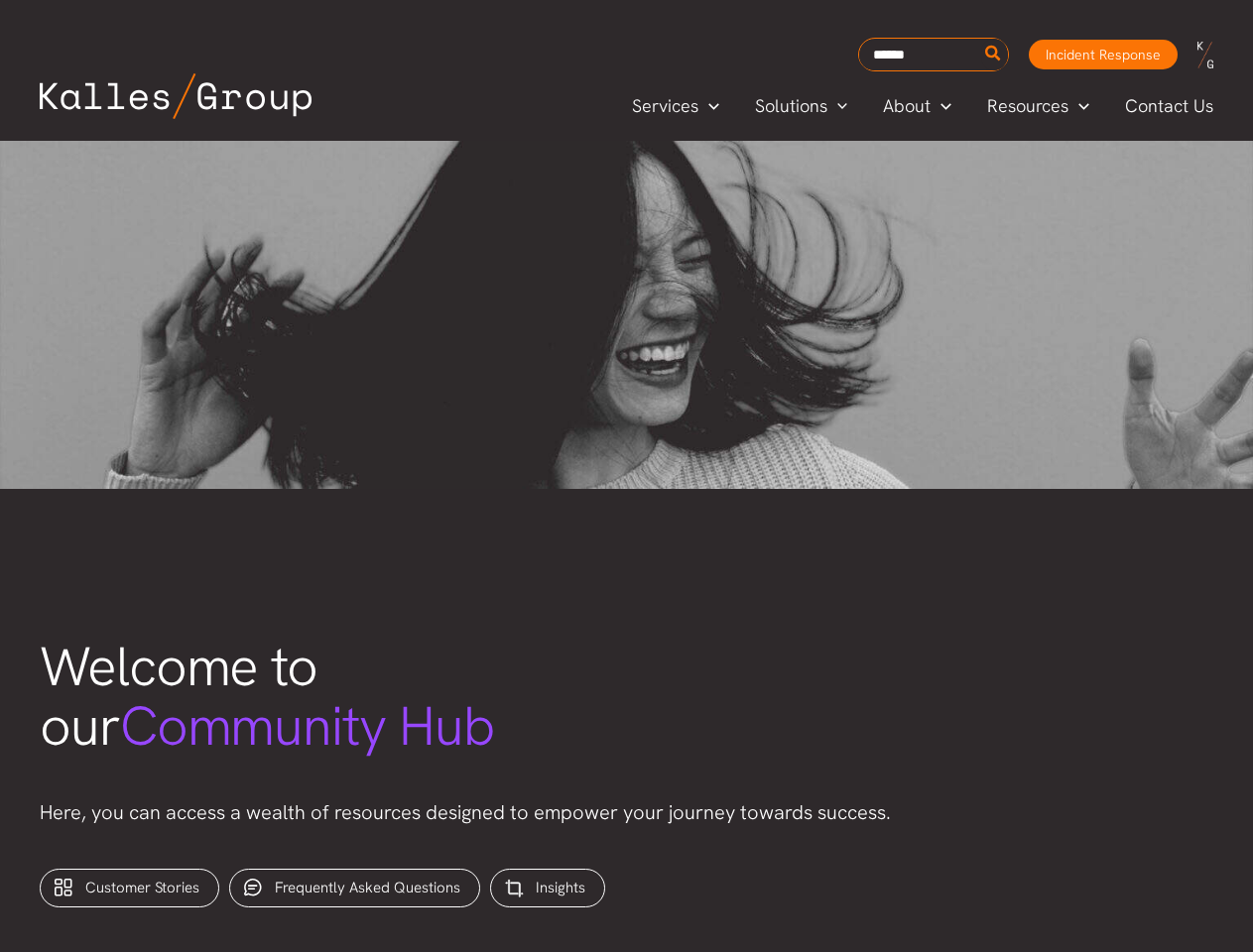 click at bounding box center [626, 314] 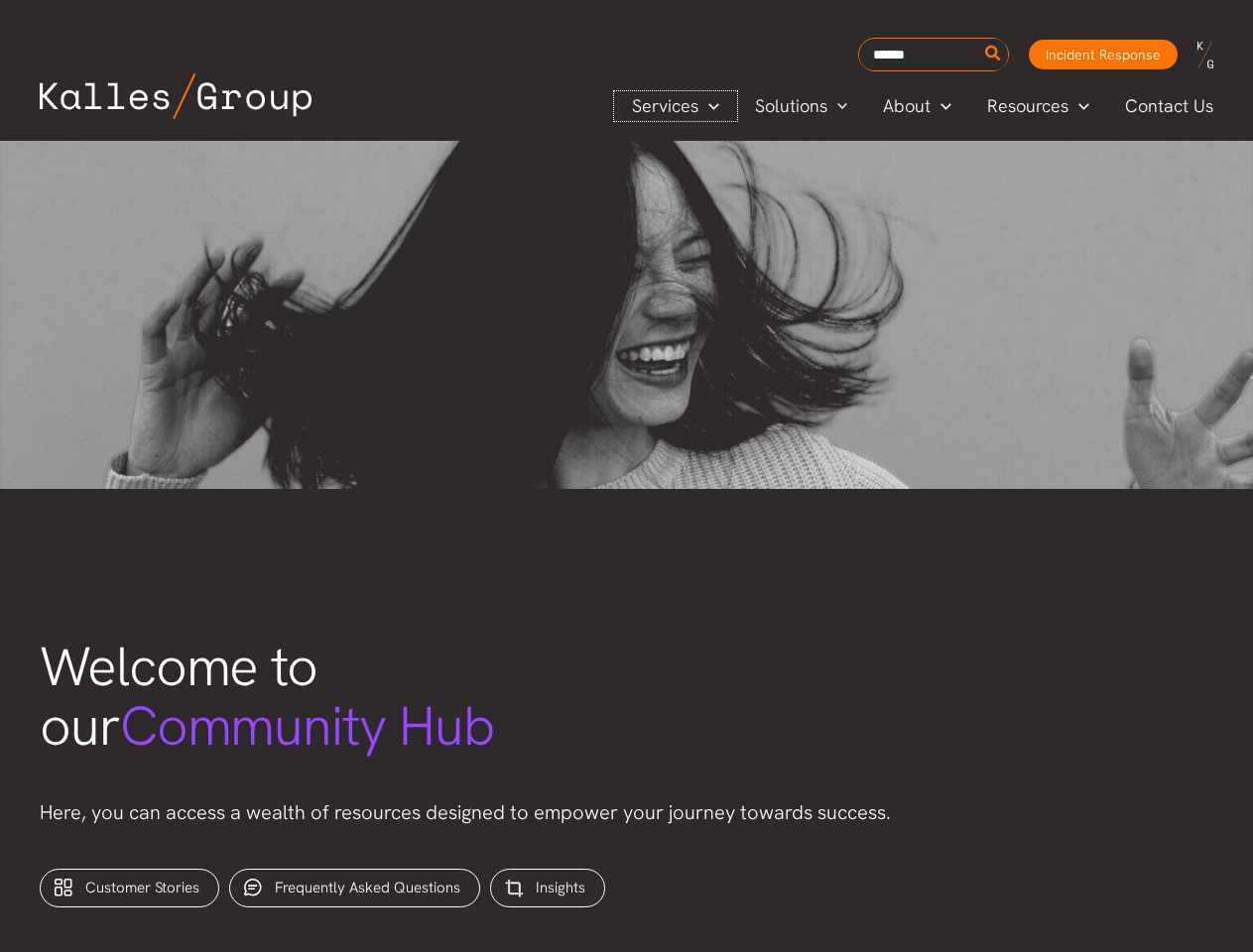click on "Services" at bounding box center [665, 106] 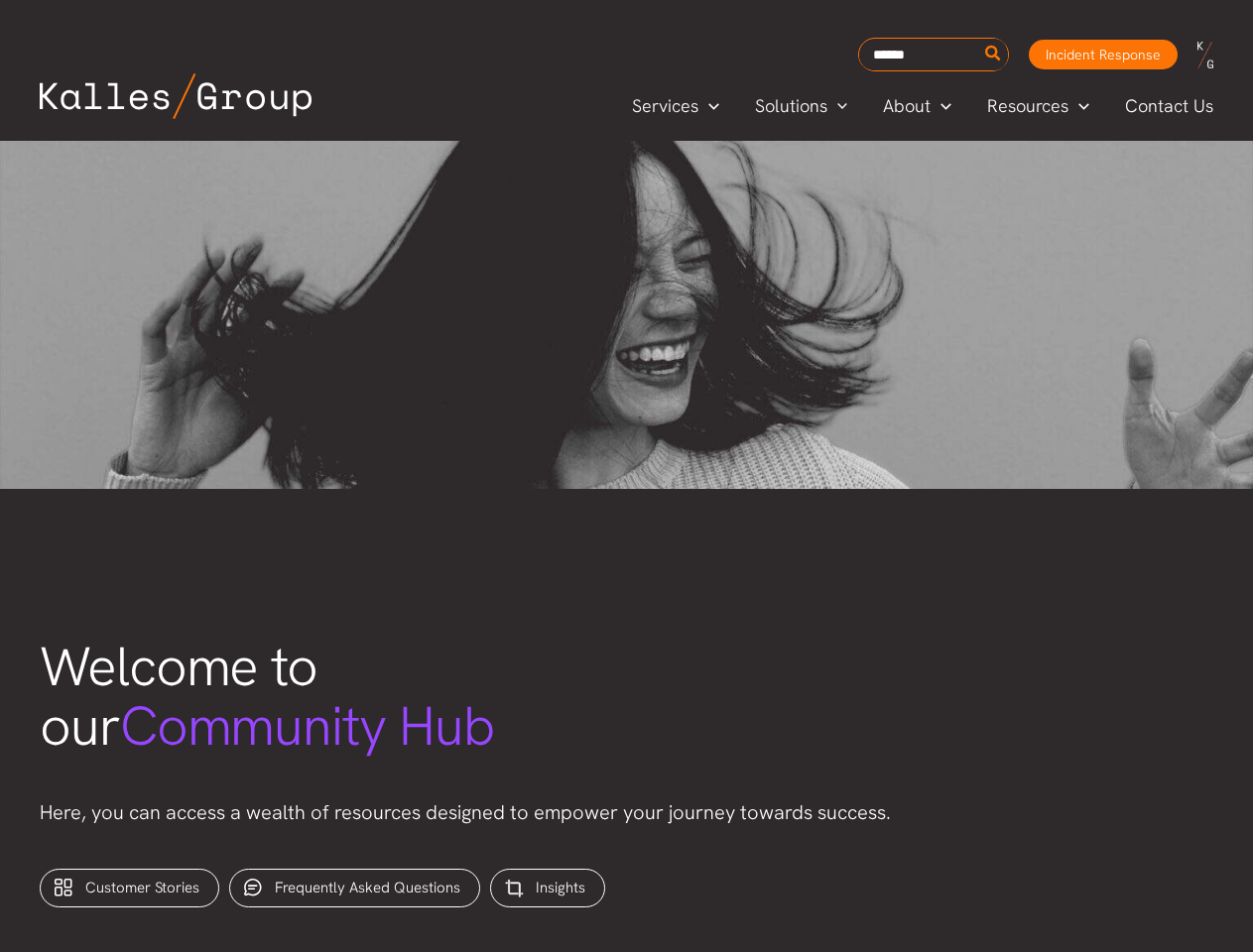click on "Security Solutions
Cybersecurity Security Compliance Incident Response IT Disaster Recovery Business Continuity Security Organizational Strategy Security Leadership Development Network Security Cloud Security Application Security Security Assessments Penetration Testing Zero Trust Programs
Risk Management
Risk Strategy Roadmap & Formation Risk Assessments Framework Alignment Privacy, Trust, and Data Technology Governance Risk Management Vendor Risk Management Compliance Management Audit & Regulatory Assurance Certification Preparation CMMC Compliance Services
People Capabilities
Project & Program Management Solution architecture, design & optimization Organizational Strategy" at bounding box center [0, 0] 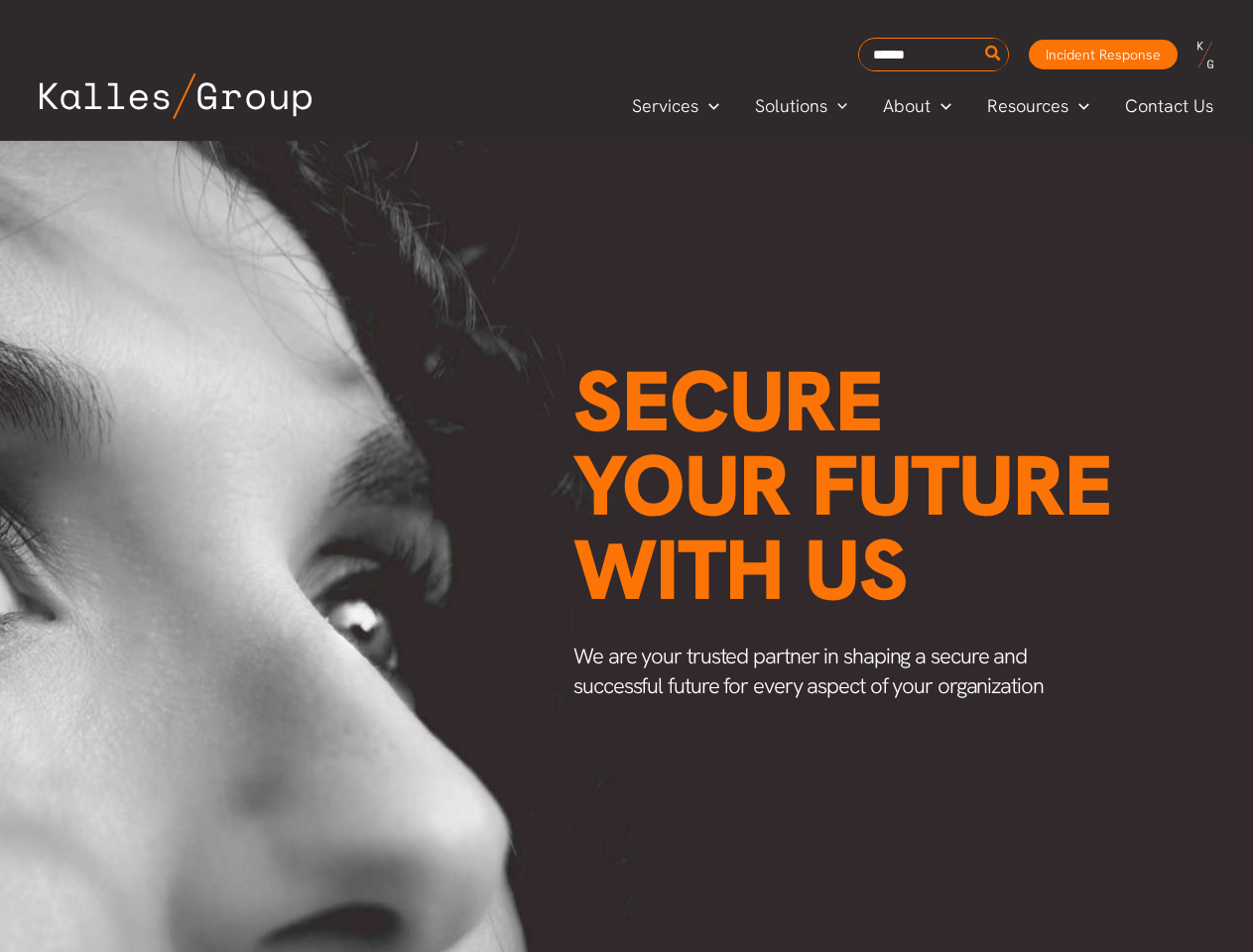 scroll, scrollTop: 0, scrollLeft: 0, axis: both 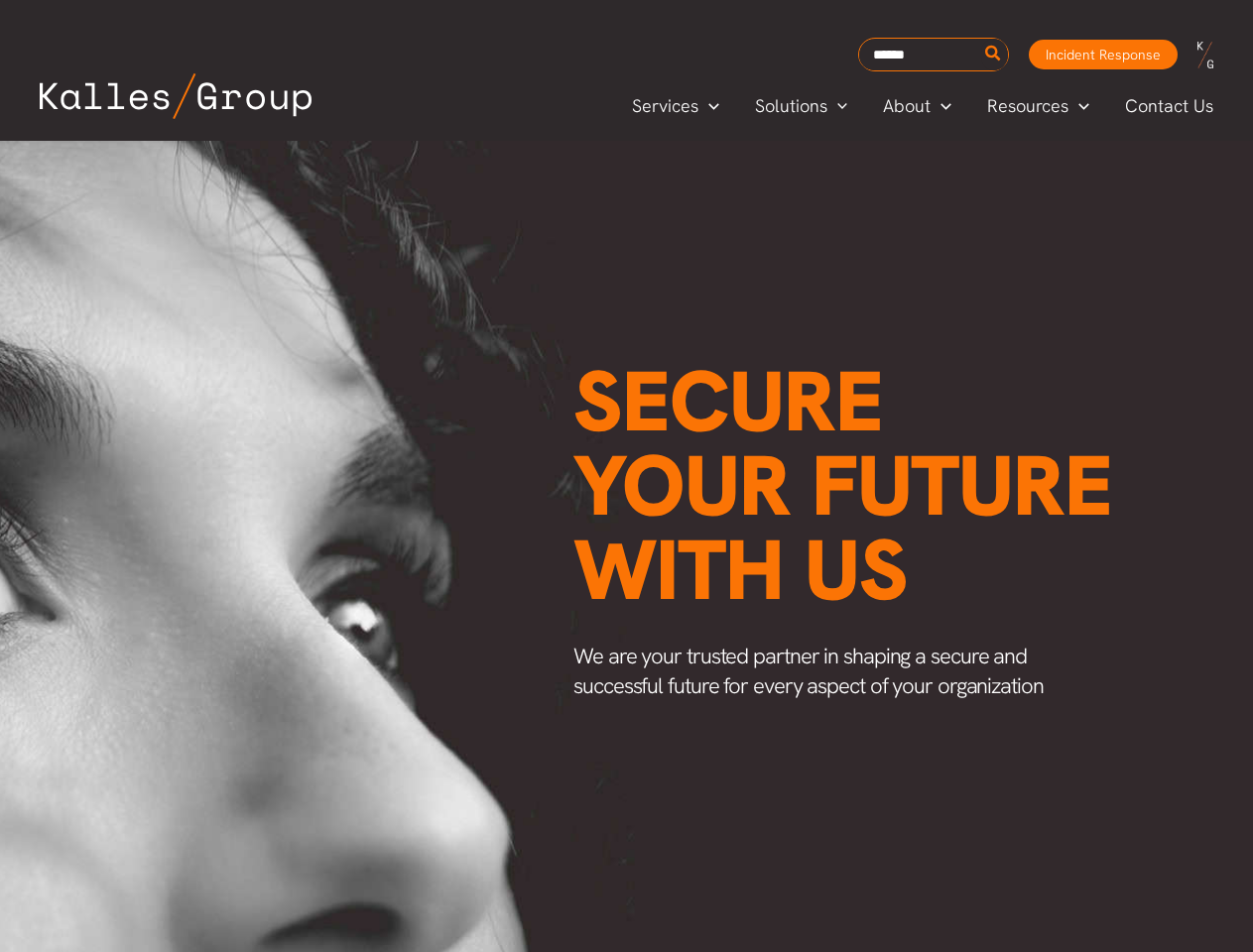 click on "Secure your future with us" at bounding box center [842, 485] 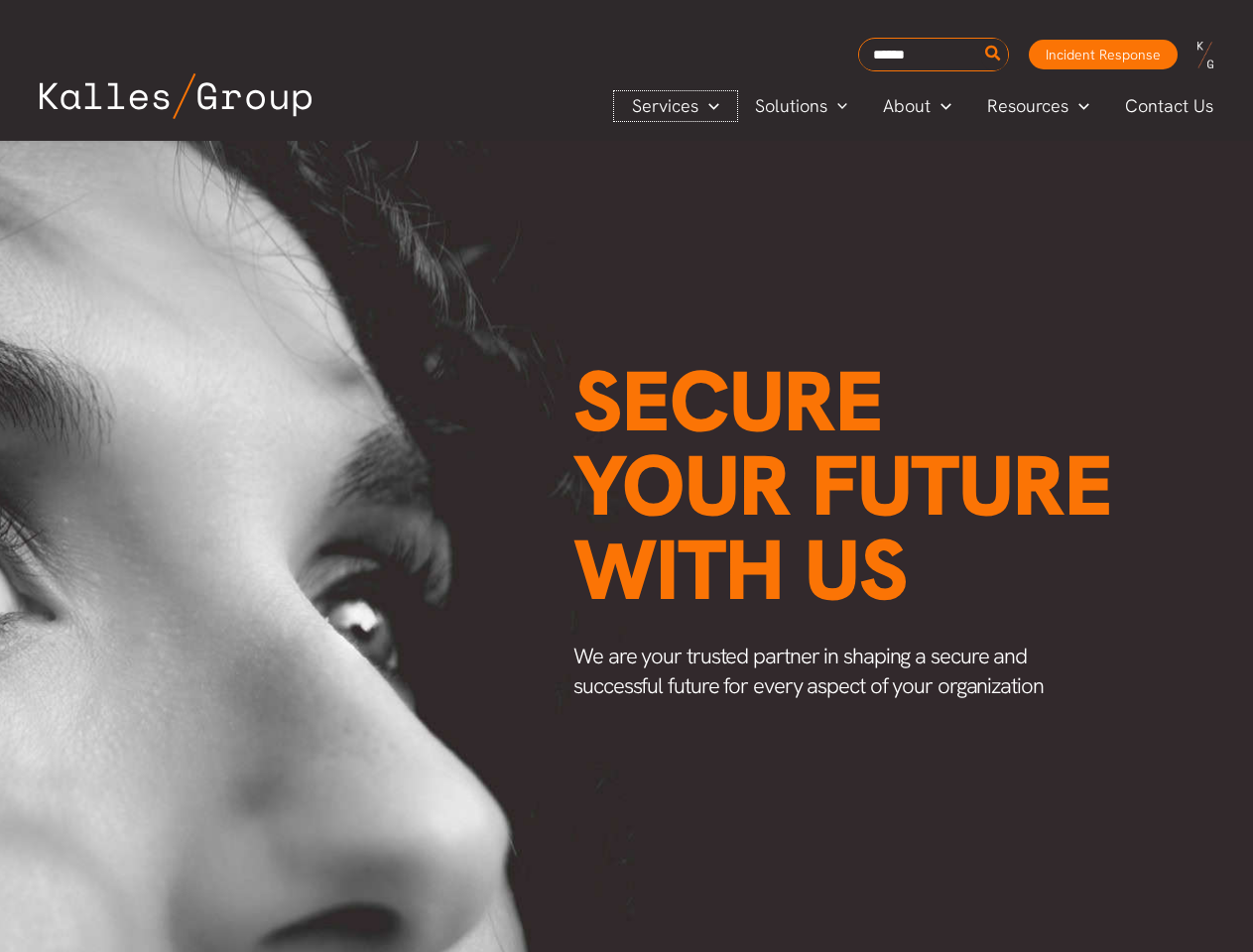 click on "Services" at bounding box center (665, 106) 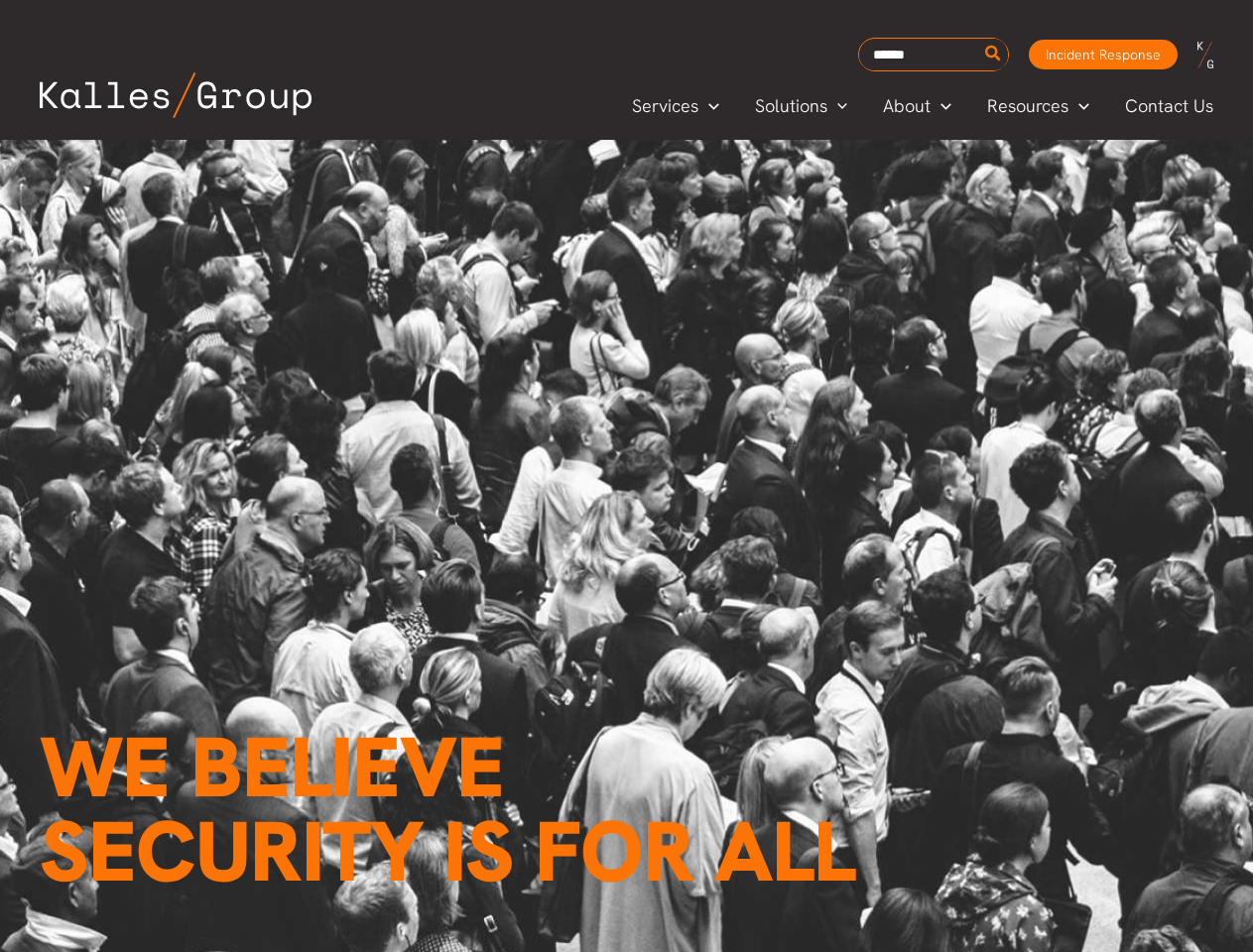 scroll, scrollTop: 5074, scrollLeft: 0, axis: vertical 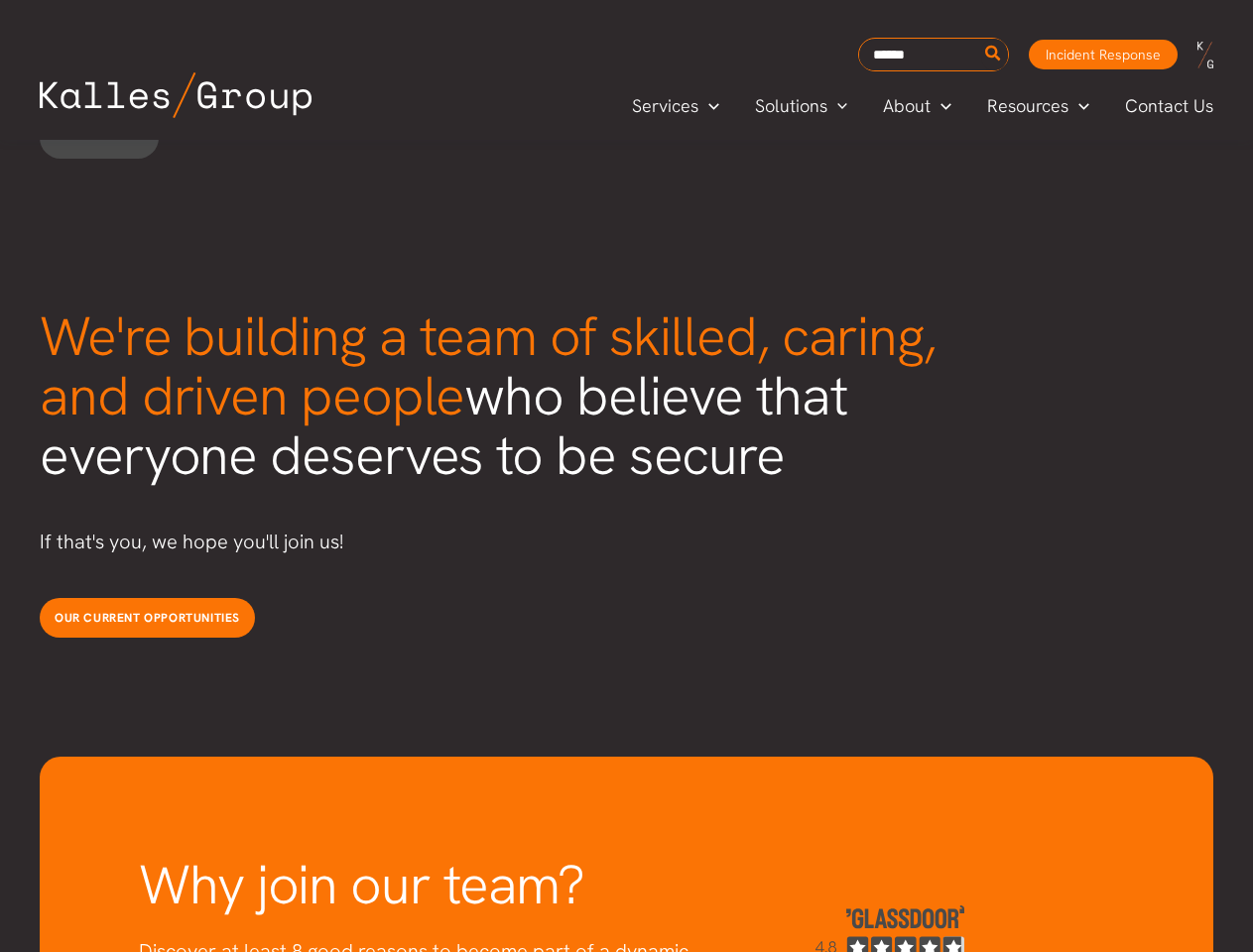 click on "If that's you, we hope you'll join us!" at bounding box center (506, 541) 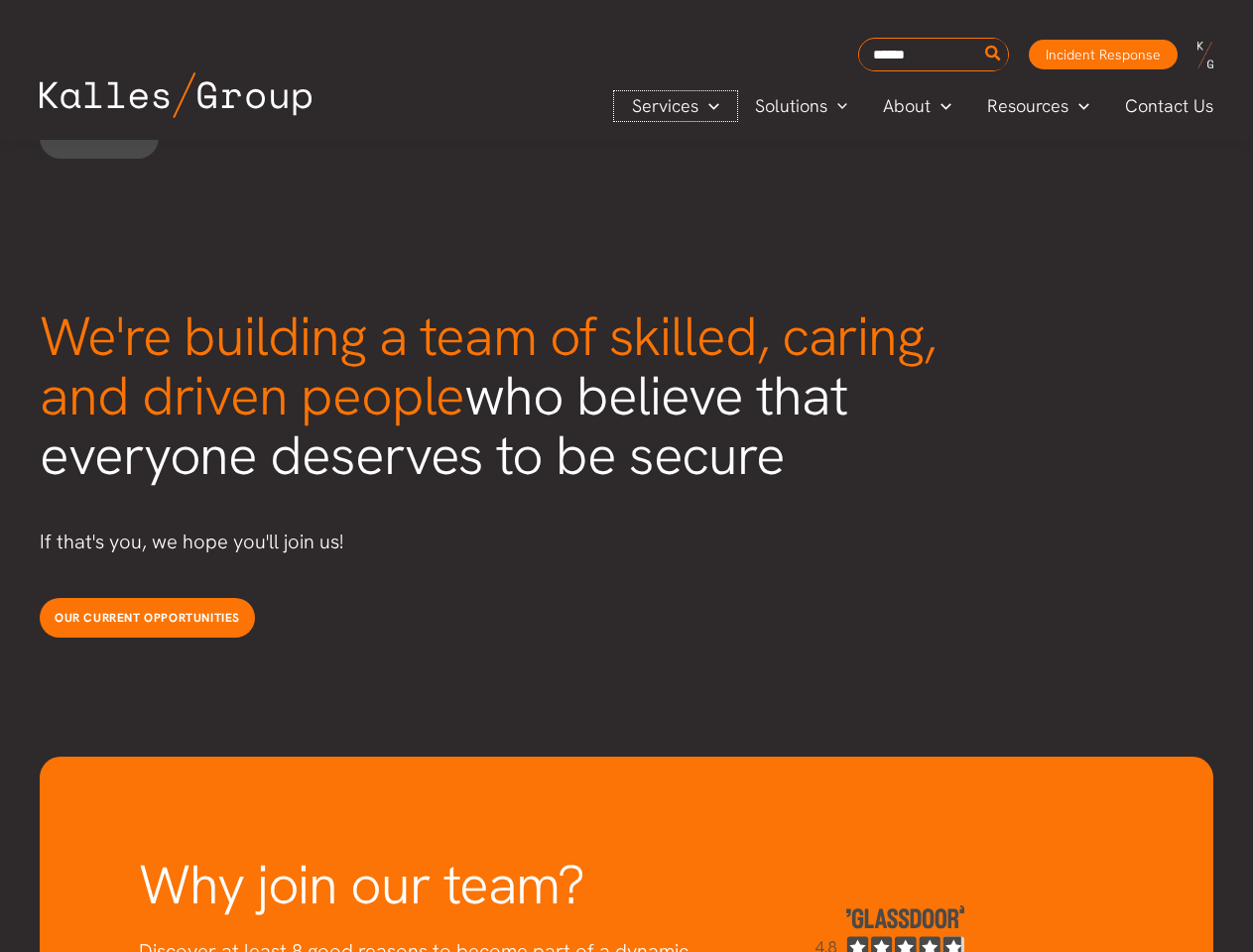 click on "Services" at bounding box center [665, 106] 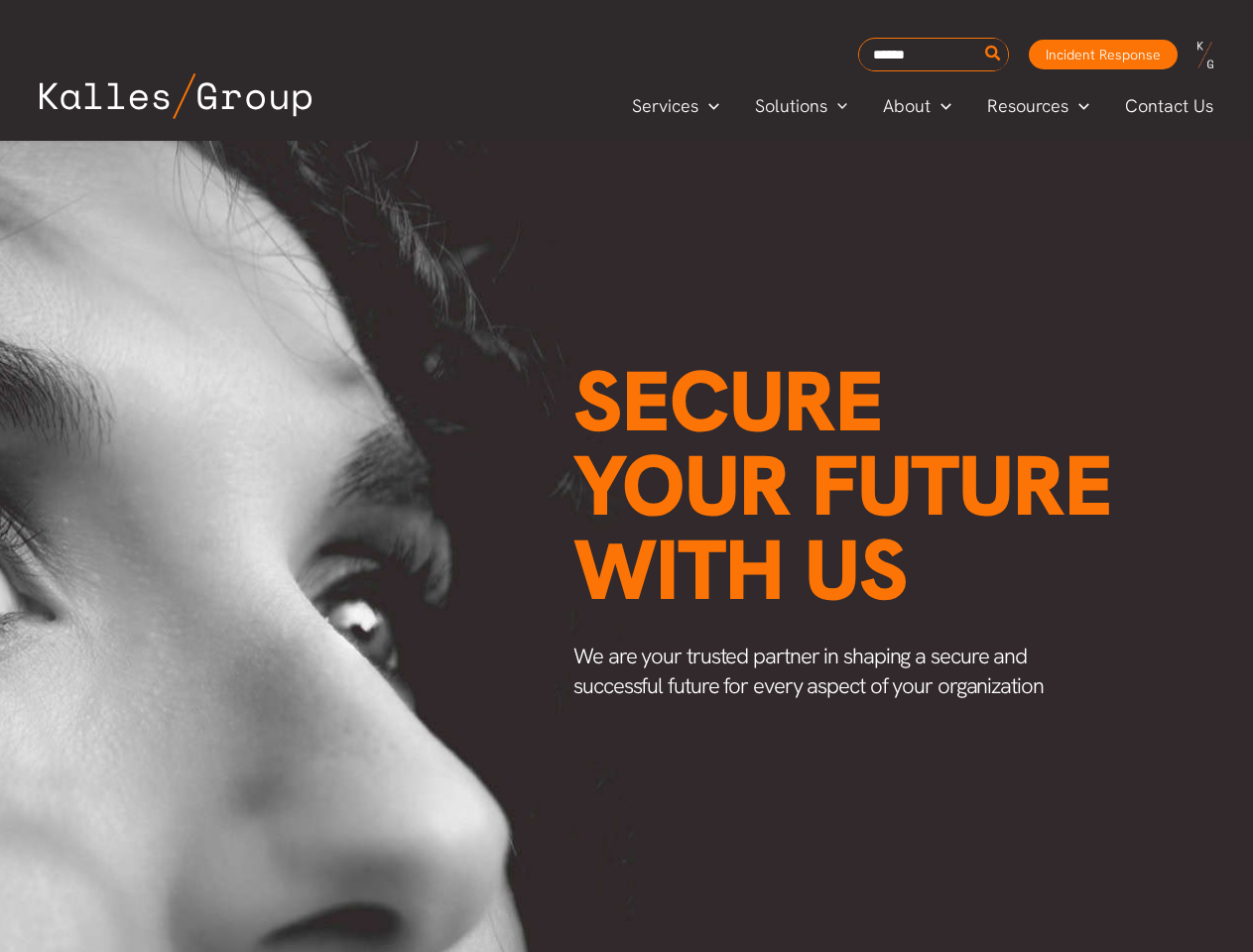 scroll, scrollTop: 0, scrollLeft: 0, axis: both 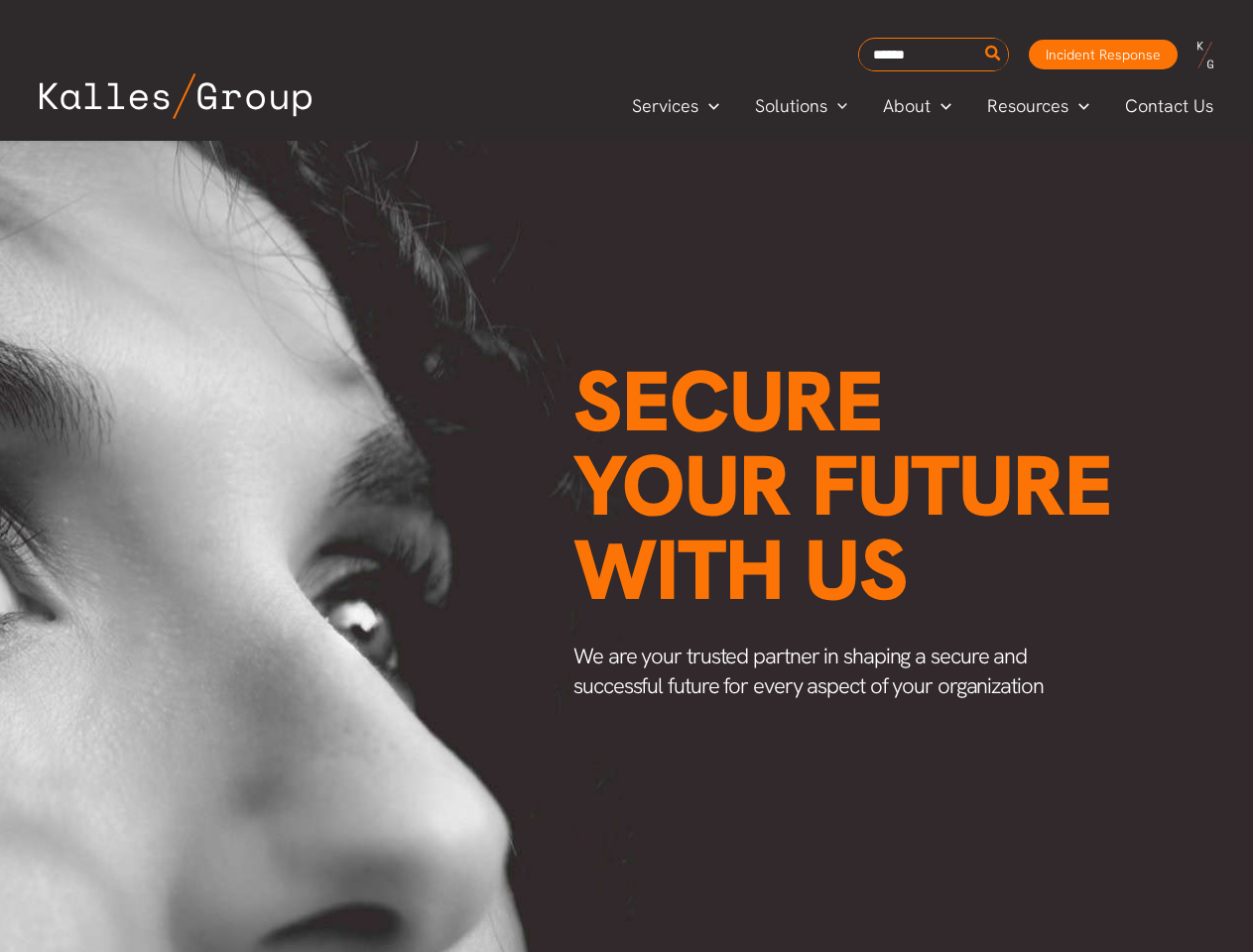 click on "Secure your future with us" at bounding box center (842, 485) 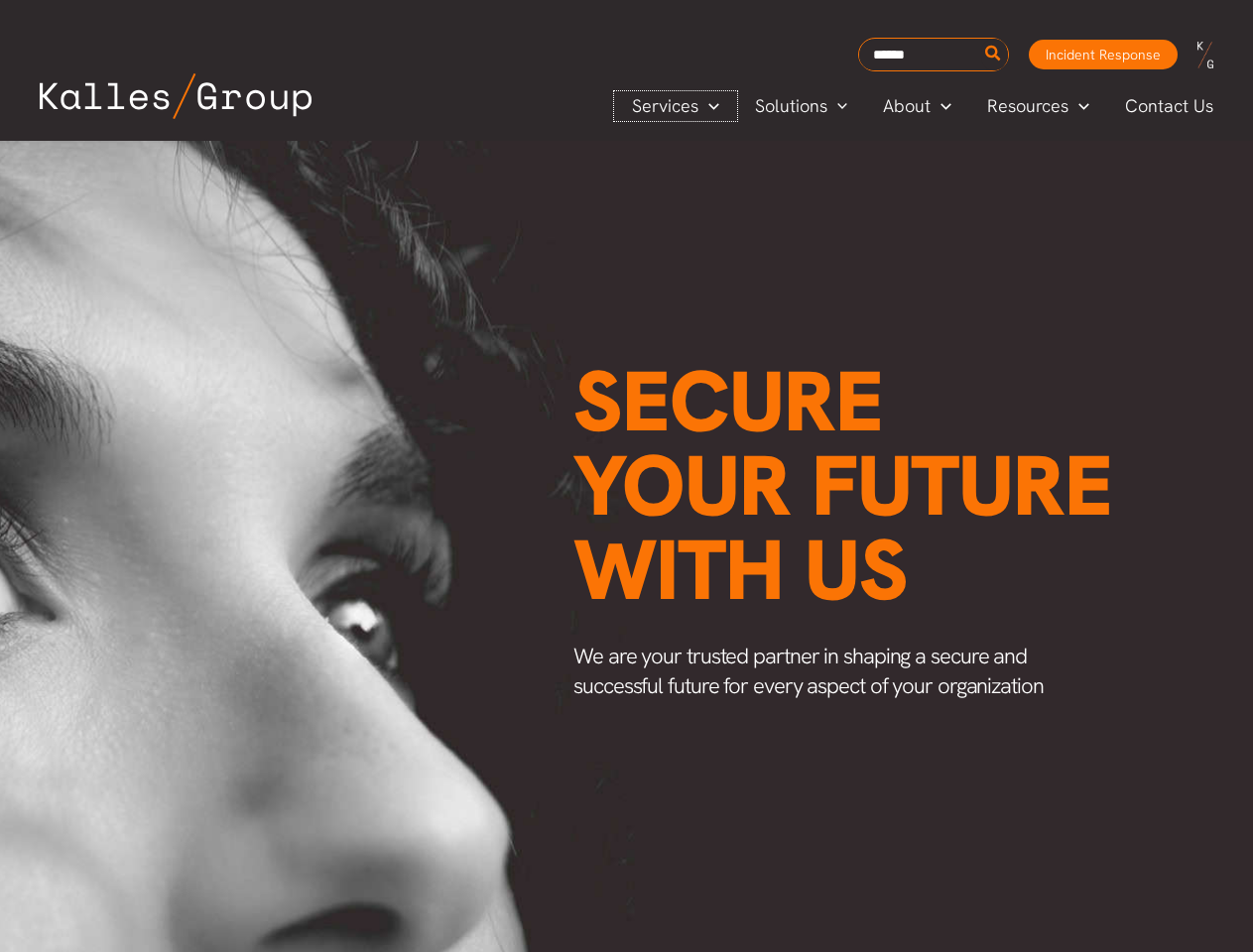 click on "Services" at bounding box center [665, 106] 